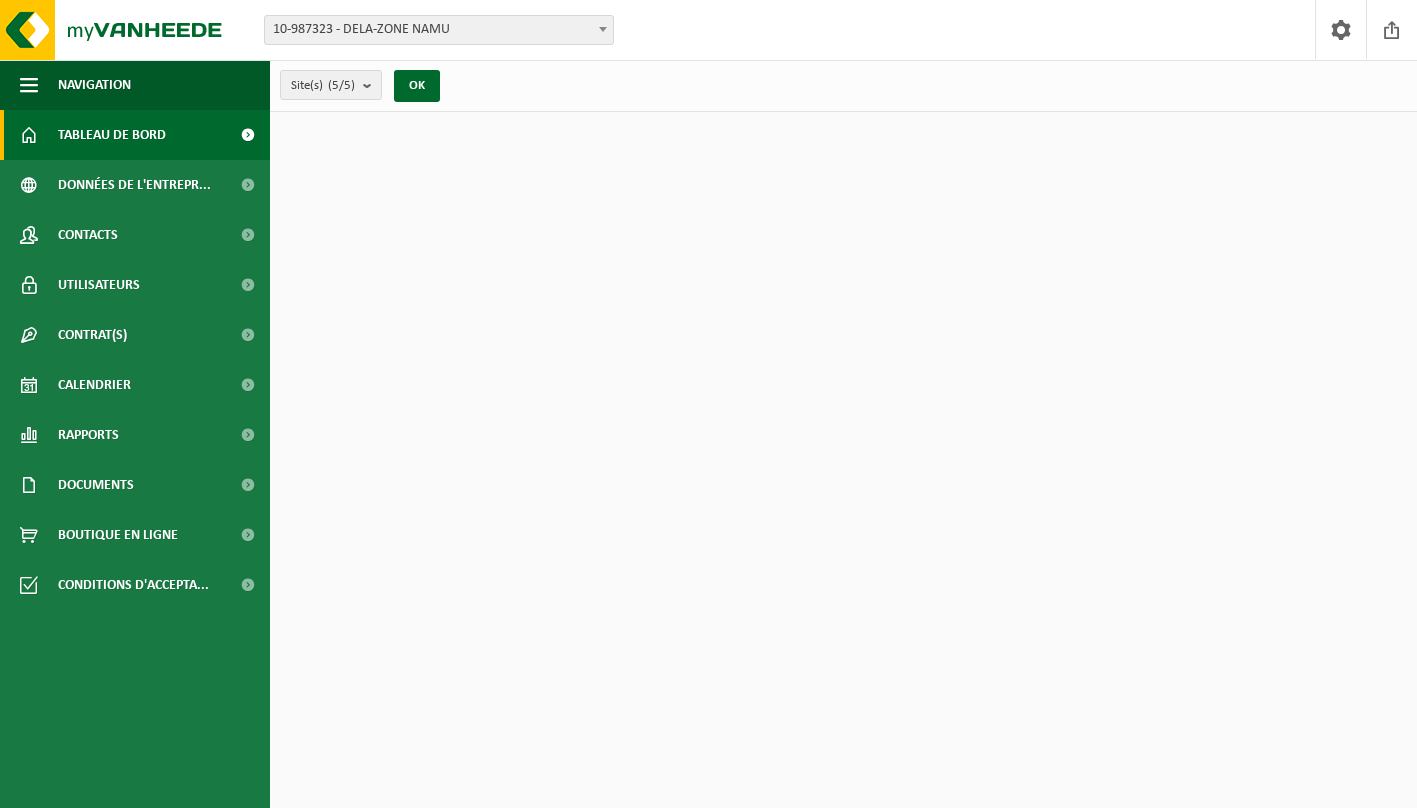 scroll, scrollTop: 0, scrollLeft: 0, axis: both 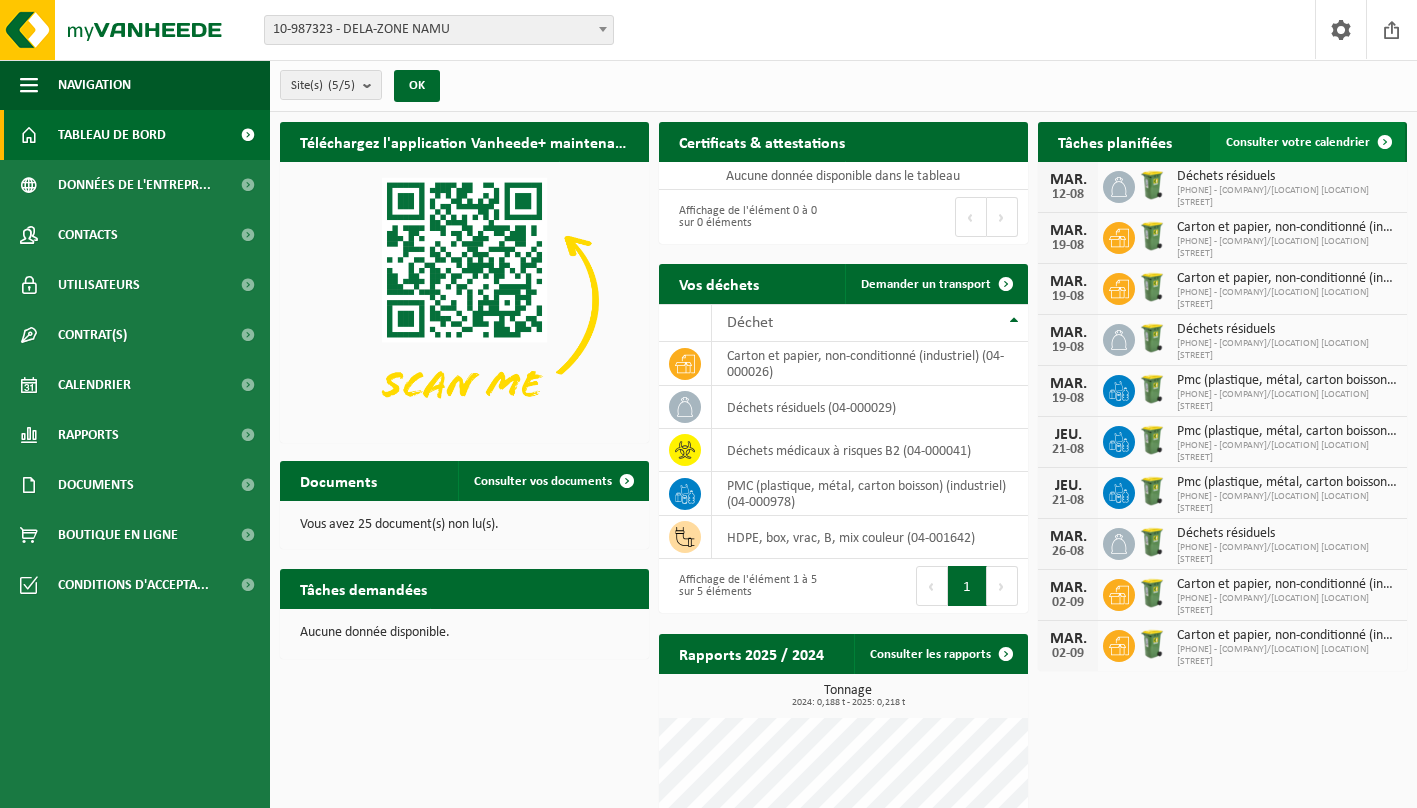 click on "Consulter votre calendrier" at bounding box center (1298, 142) 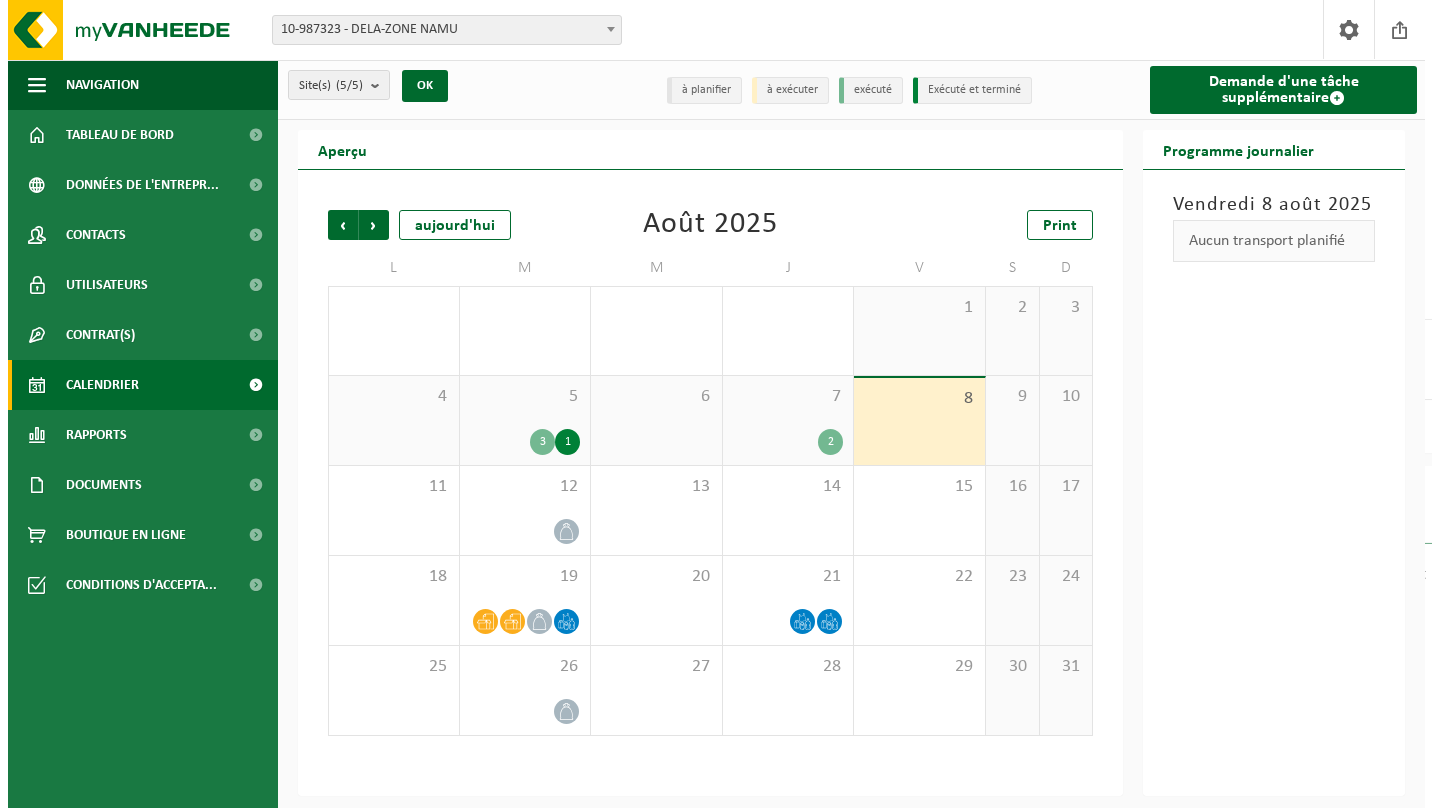 scroll, scrollTop: 0, scrollLeft: 0, axis: both 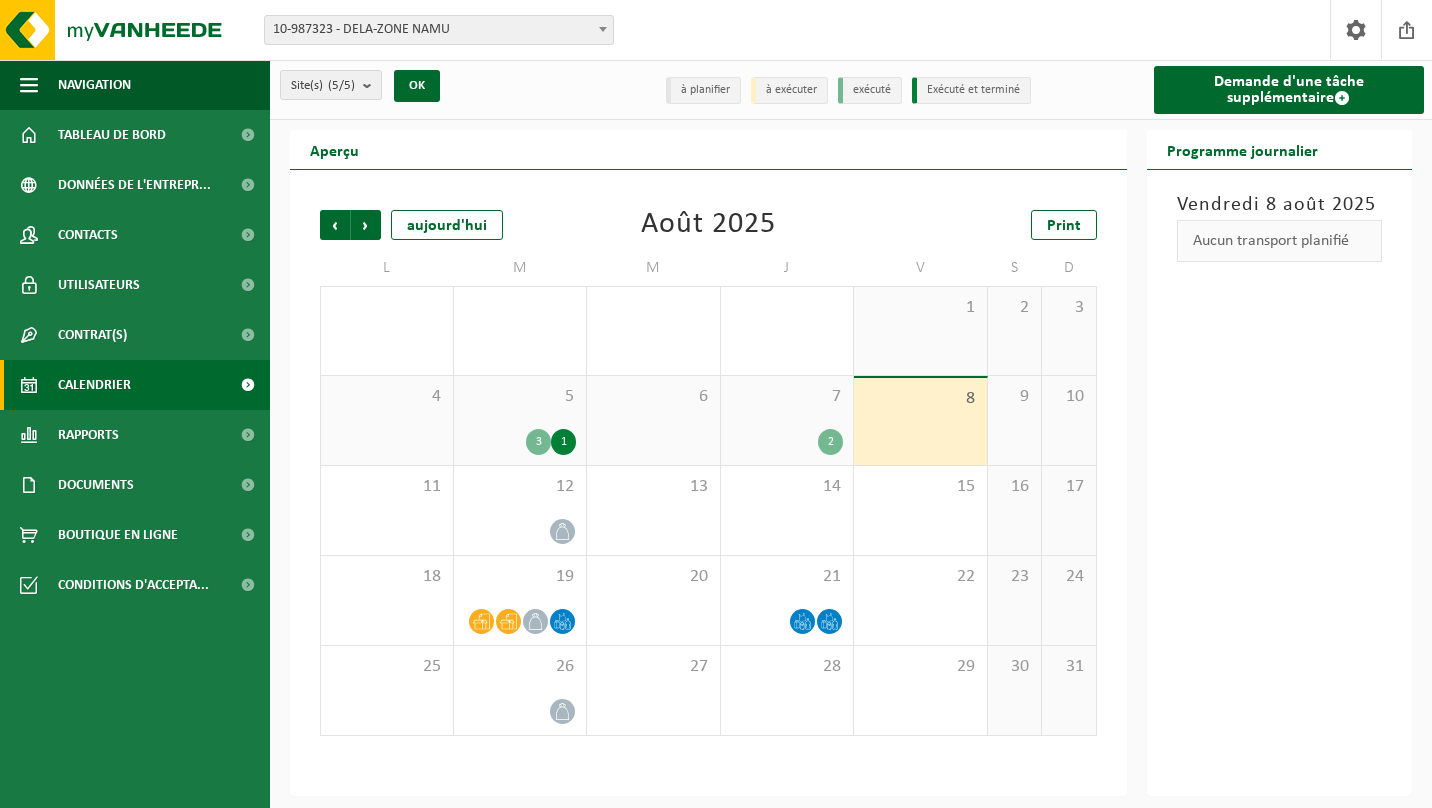 click on "3" at bounding box center (538, 442) 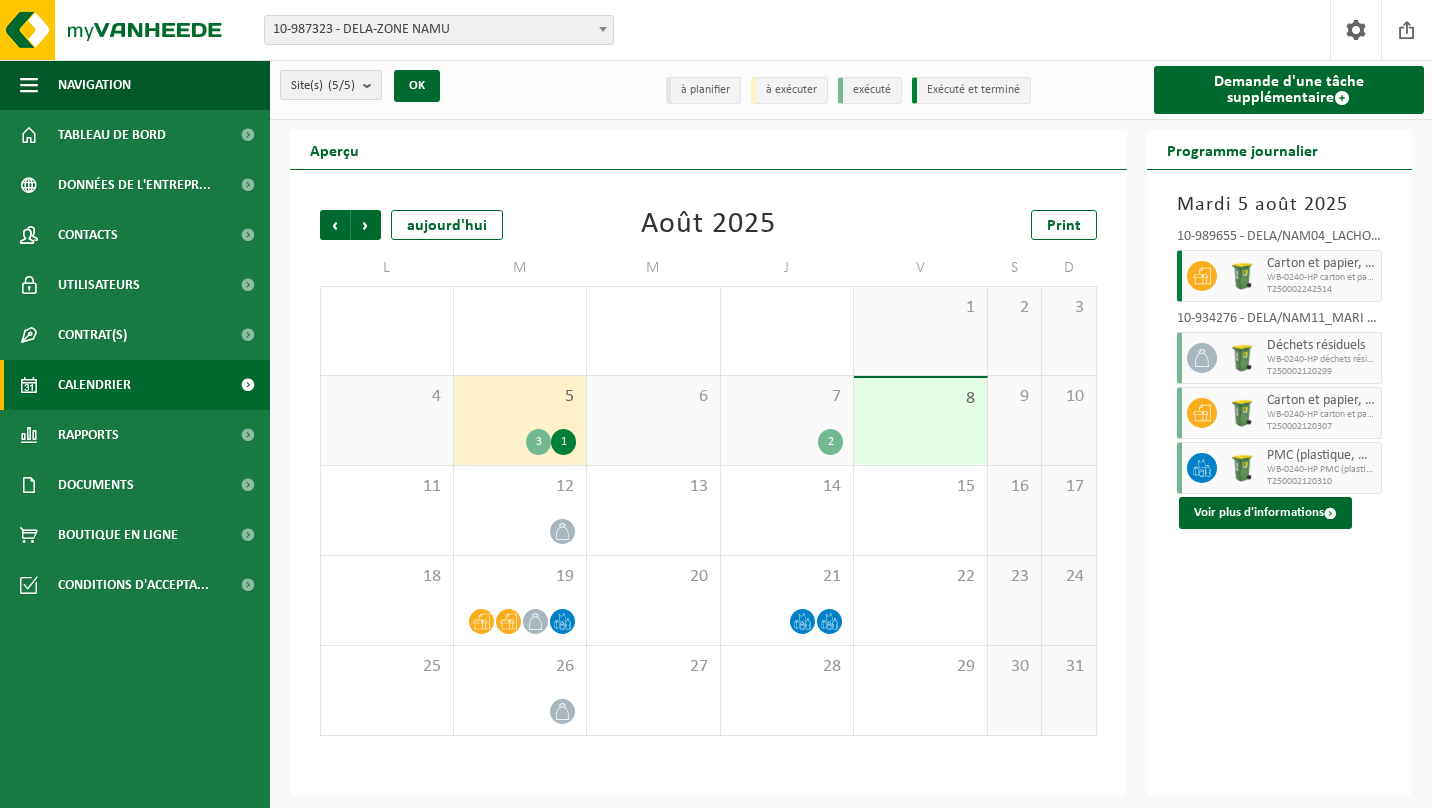 click on "1" at bounding box center [563, 442] 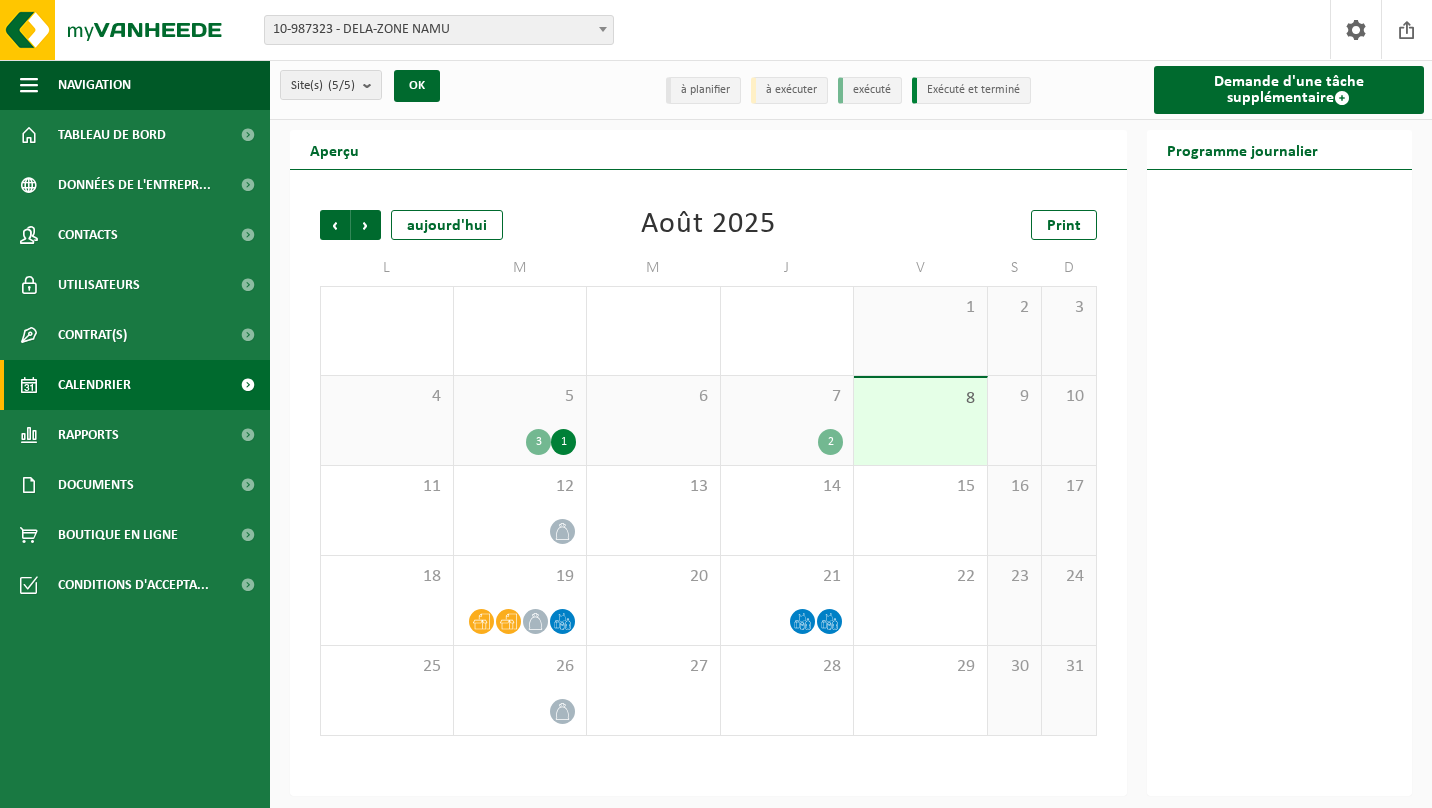 click on "1" at bounding box center (563, 442) 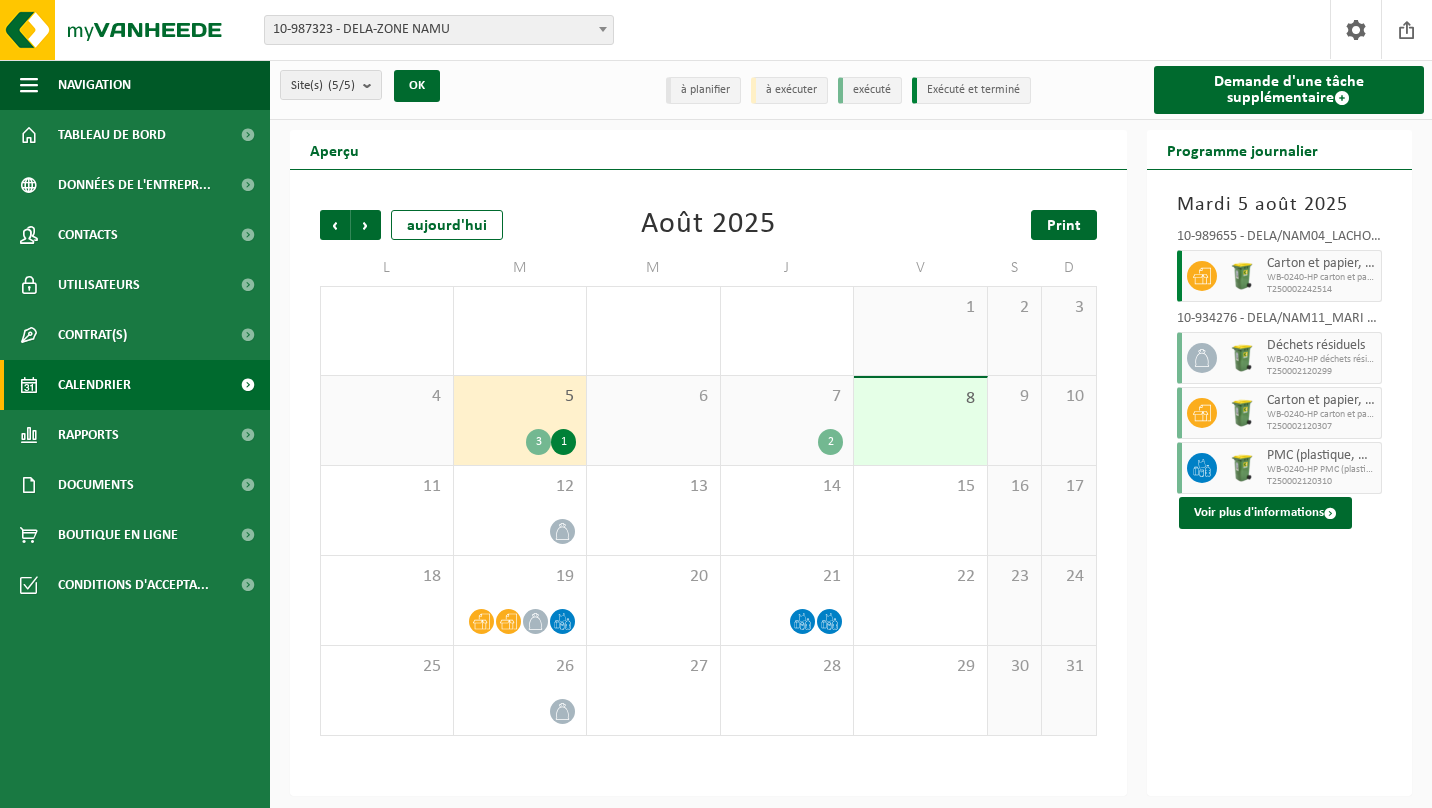 click on "Print" at bounding box center [1064, 226] 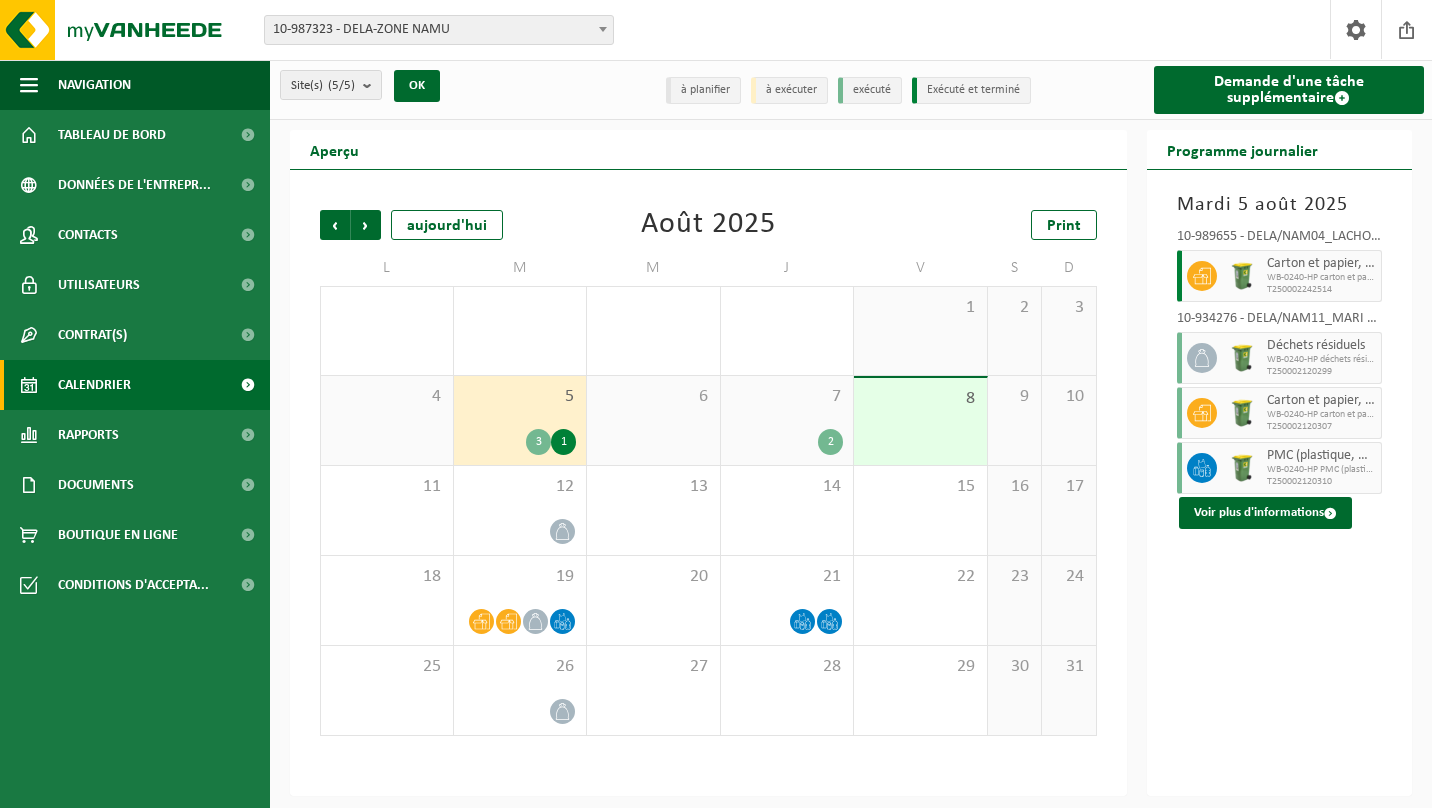 click on "3" at bounding box center [538, 442] 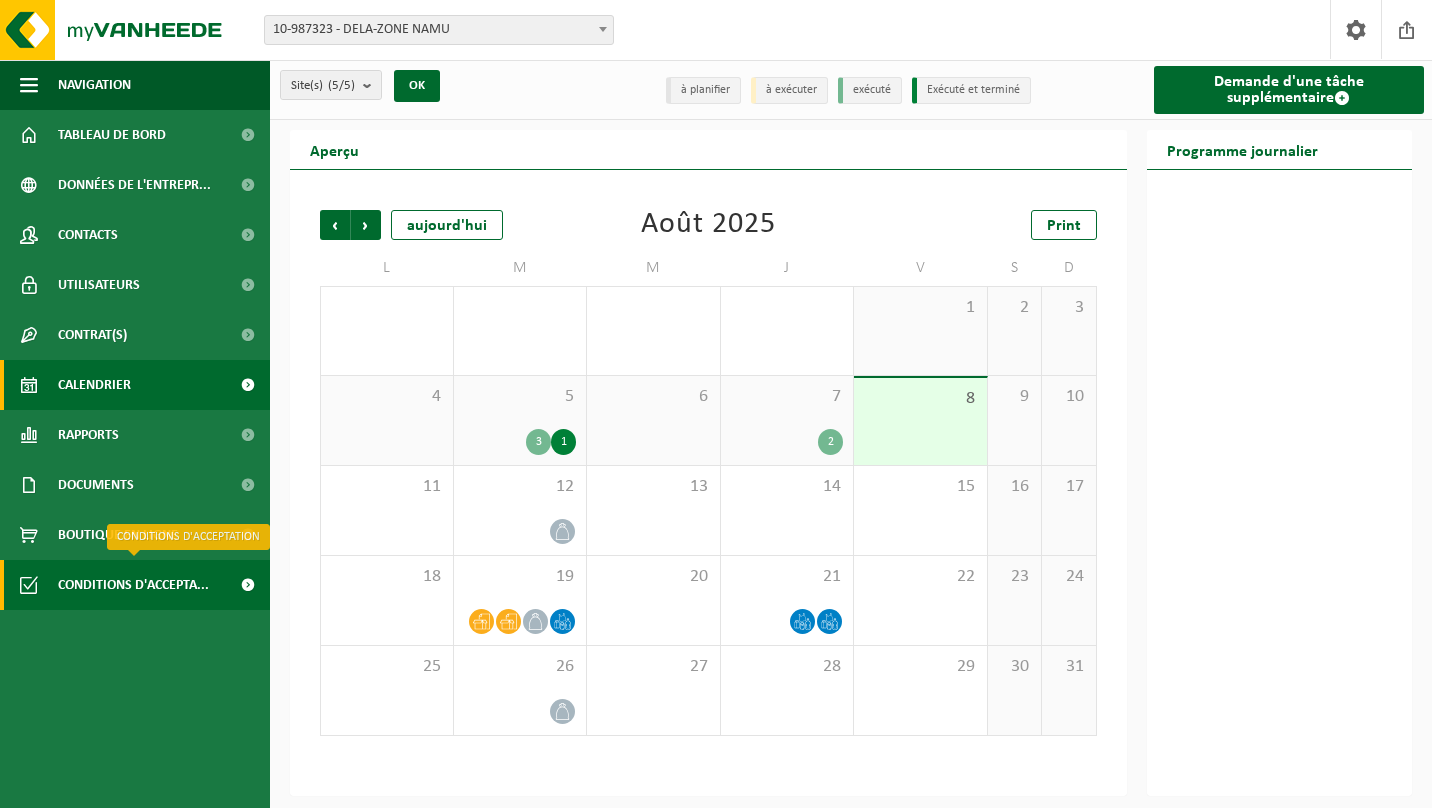 click on "Conditions d'accepta..." at bounding box center [133, 585] 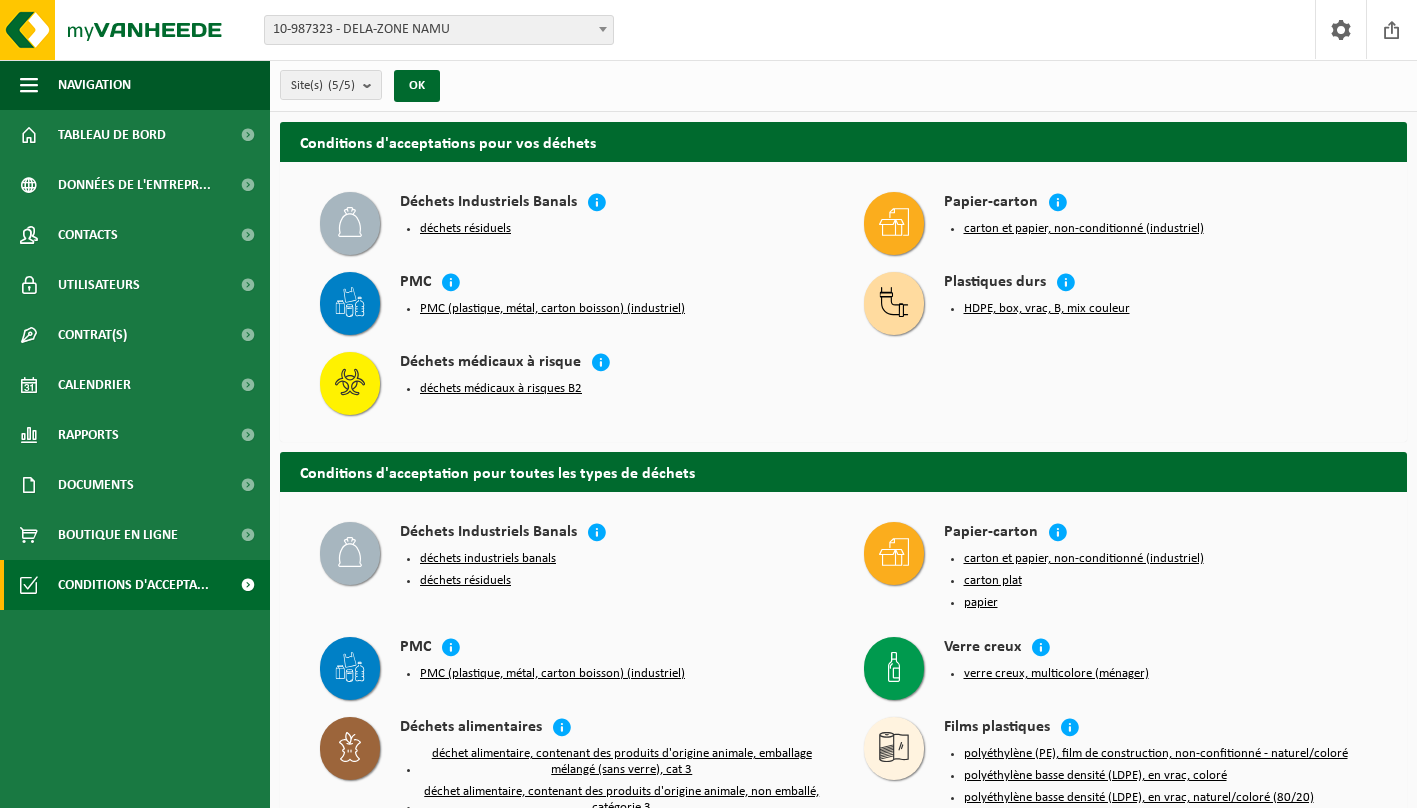 scroll, scrollTop: 0, scrollLeft: 0, axis: both 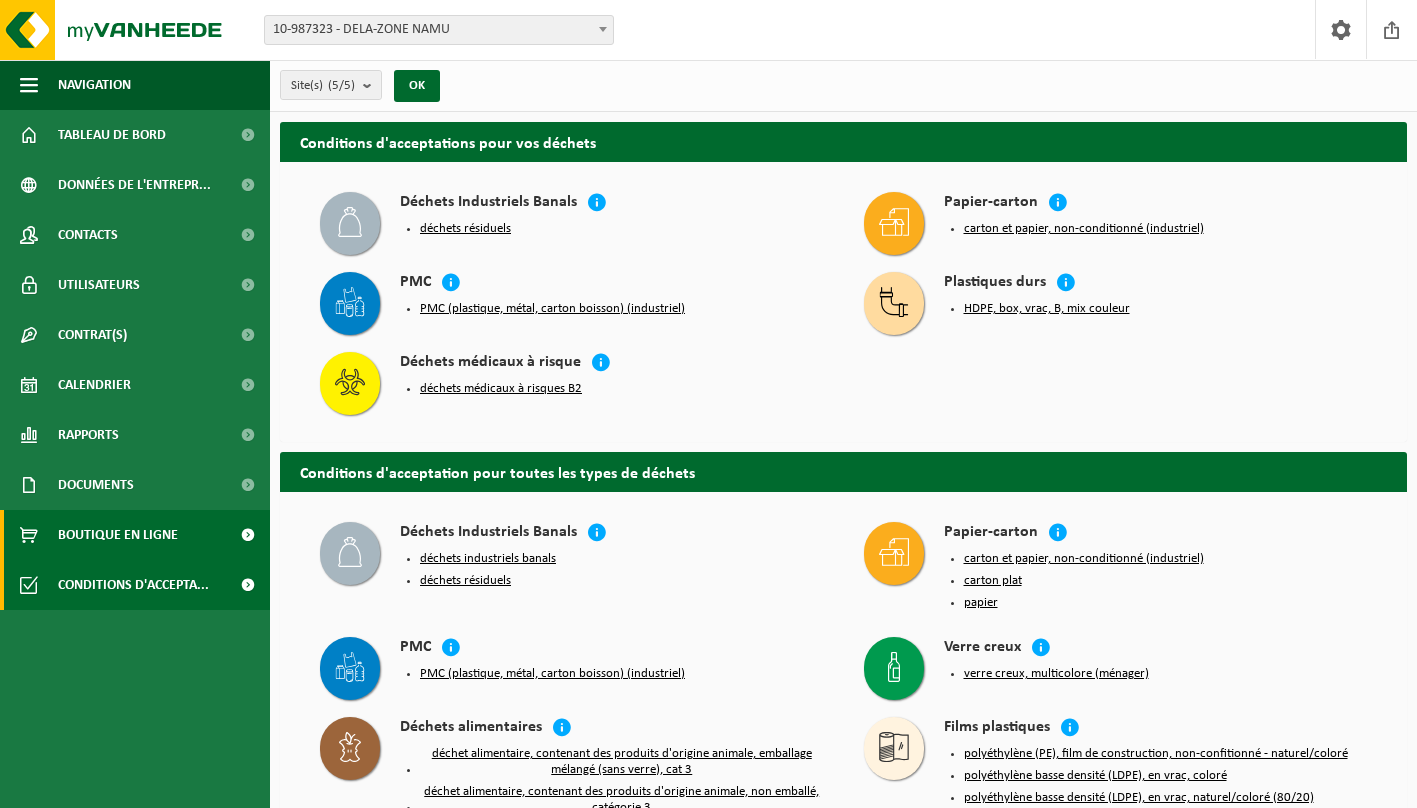click on "Boutique en ligne" at bounding box center (118, 535) 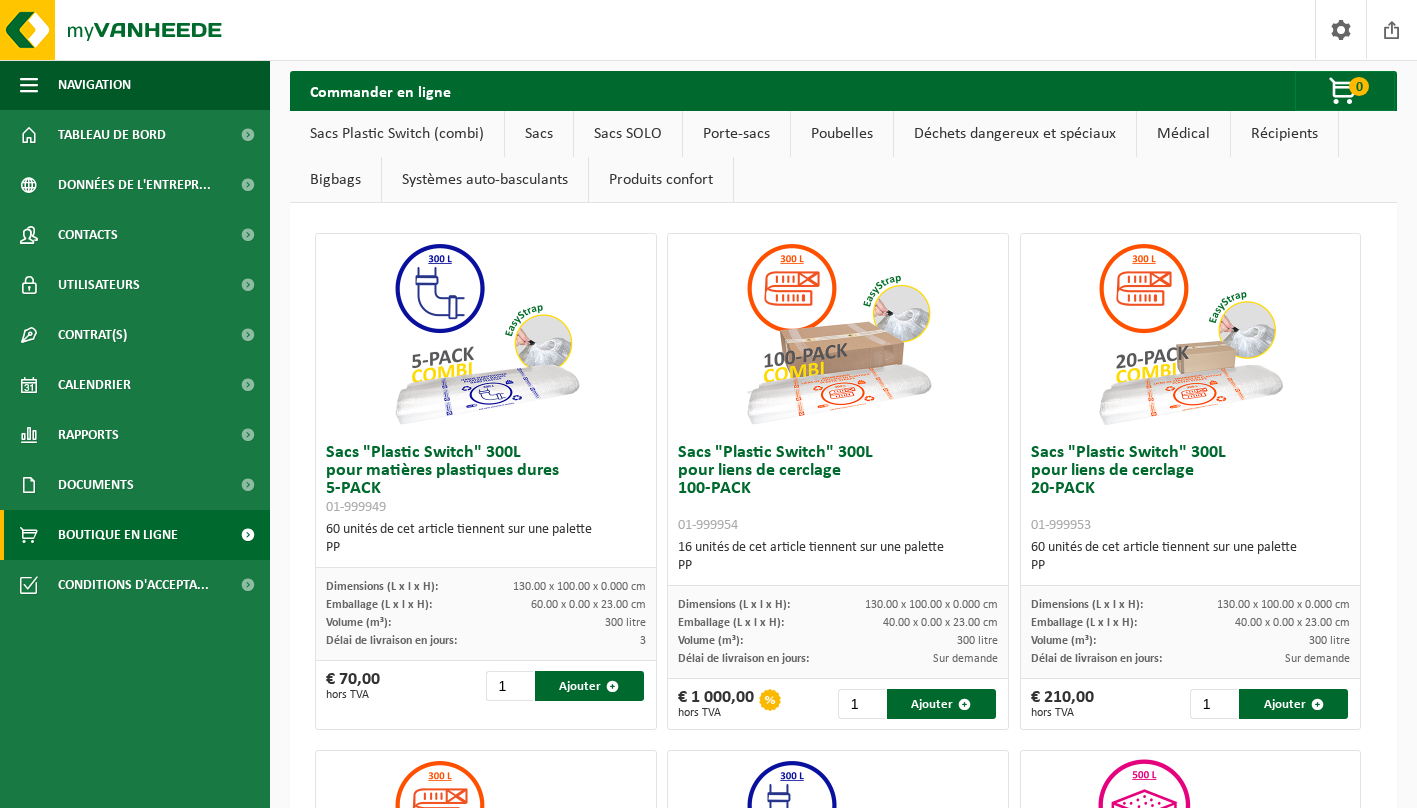 scroll, scrollTop: 0, scrollLeft: 0, axis: both 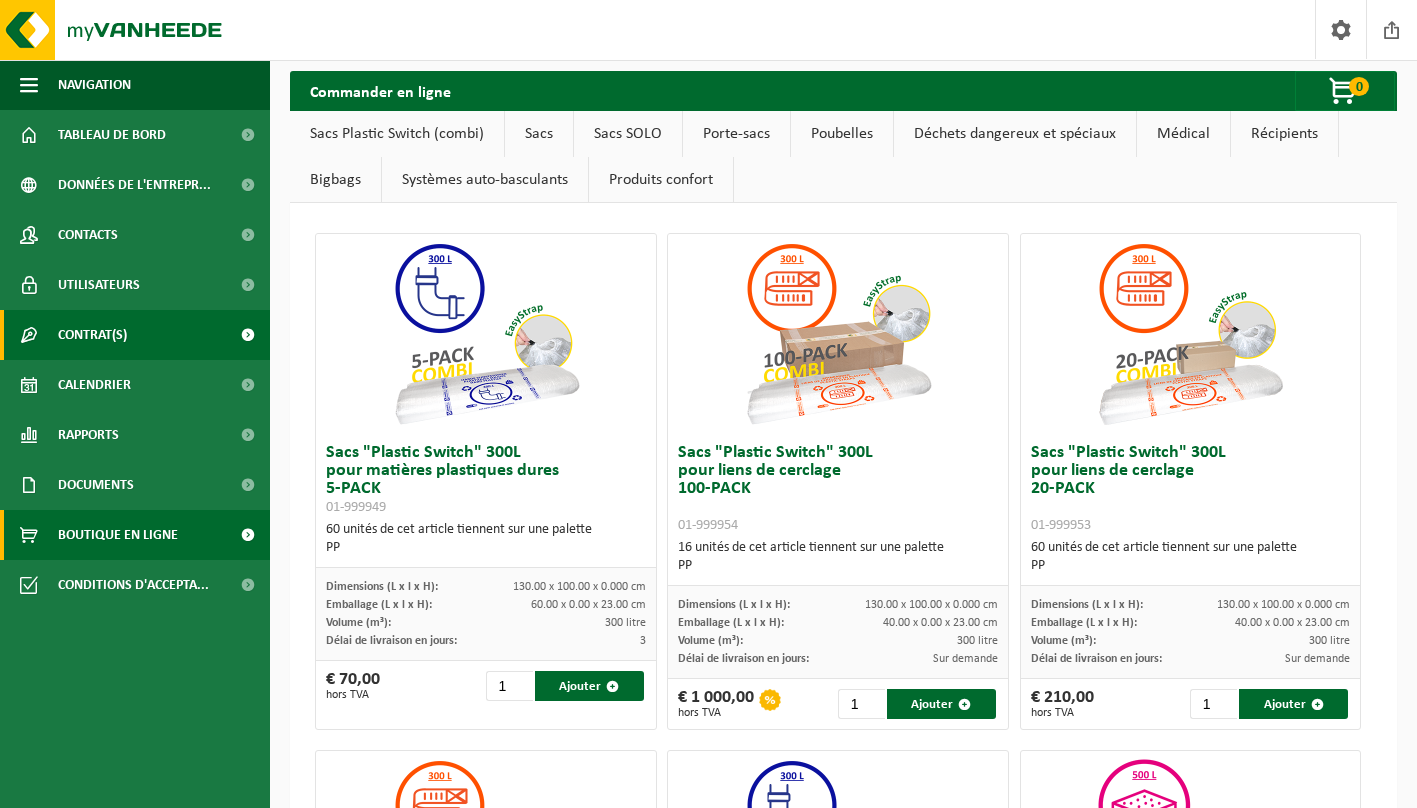 click on "Contrat(s)" at bounding box center [92, 335] 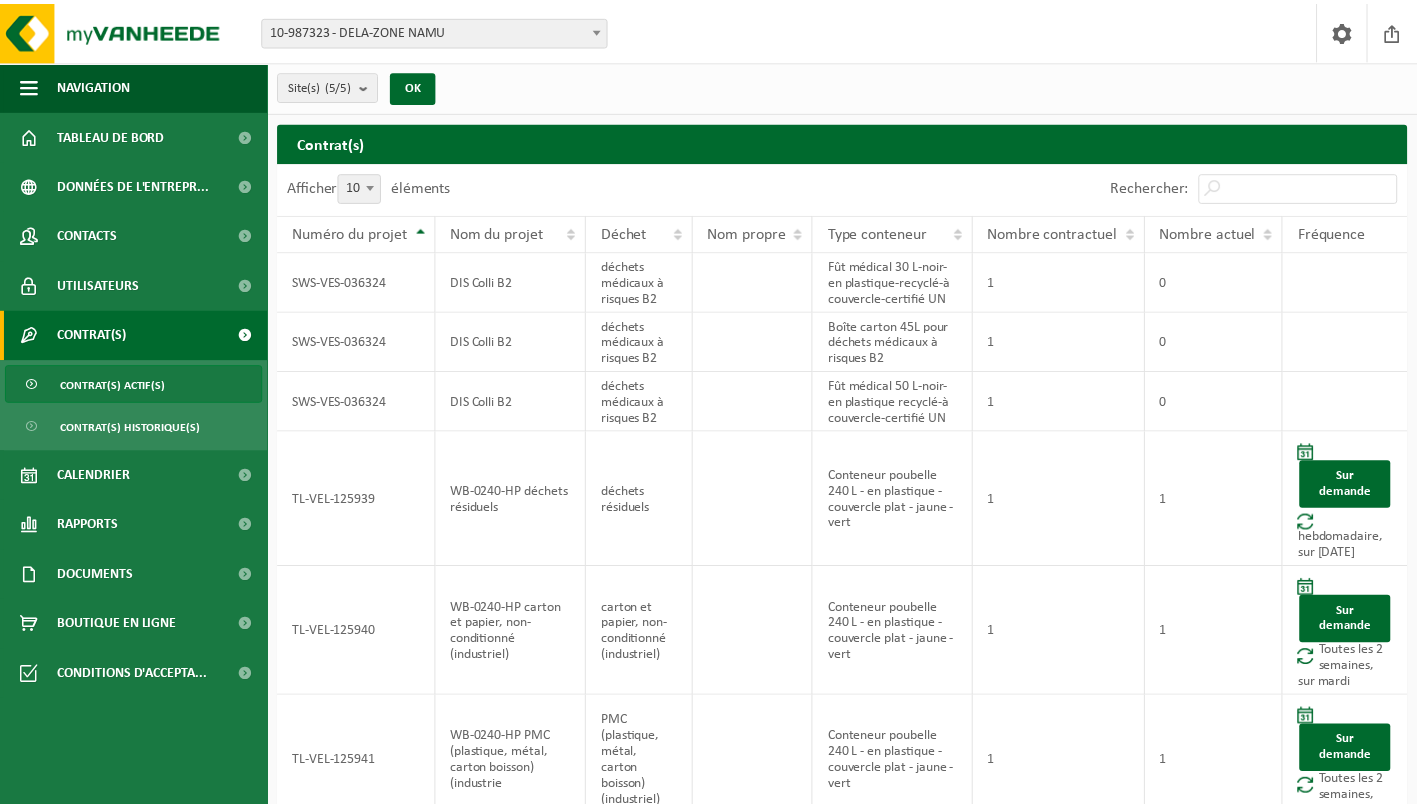scroll, scrollTop: 0, scrollLeft: 0, axis: both 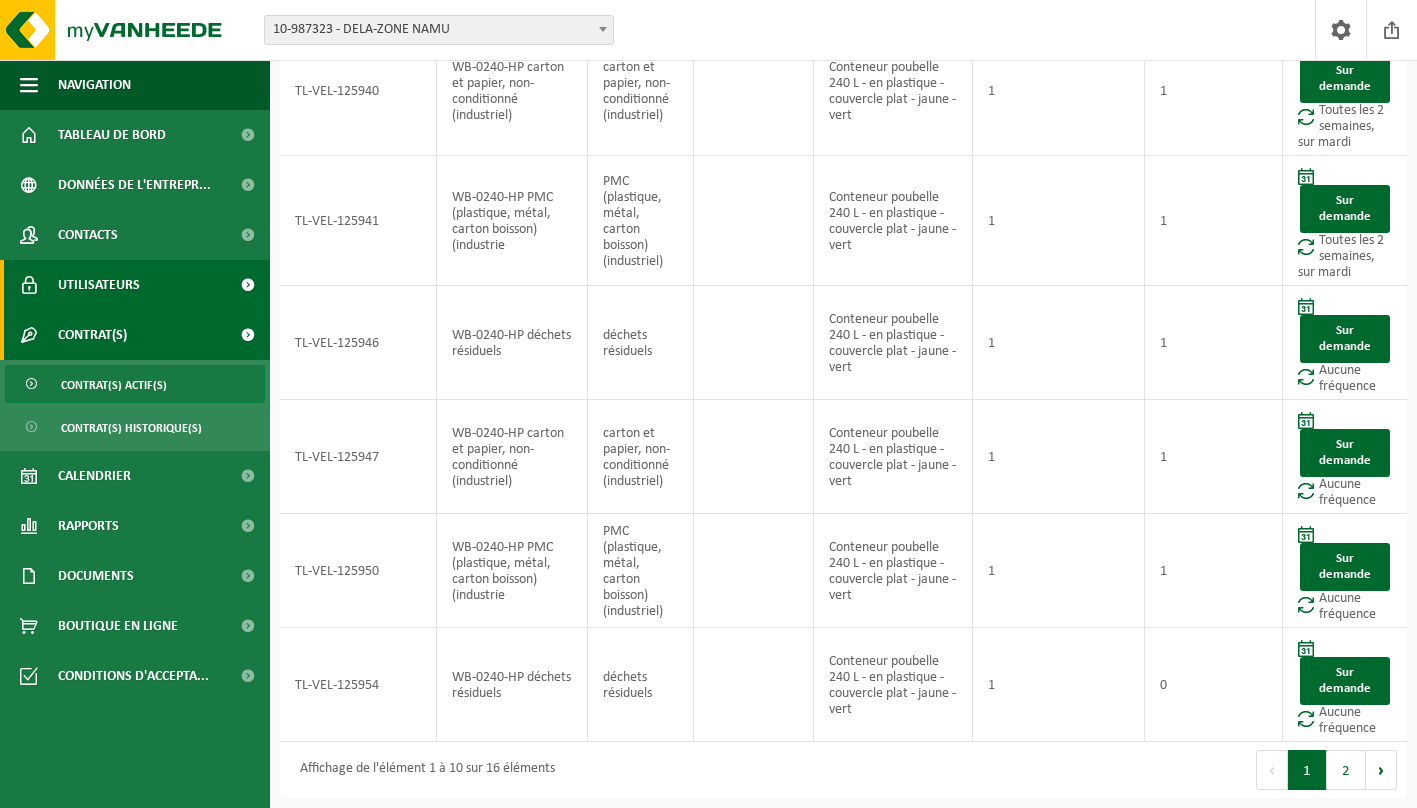 click on "Utilisateurs" at bounding box center (135, 285) 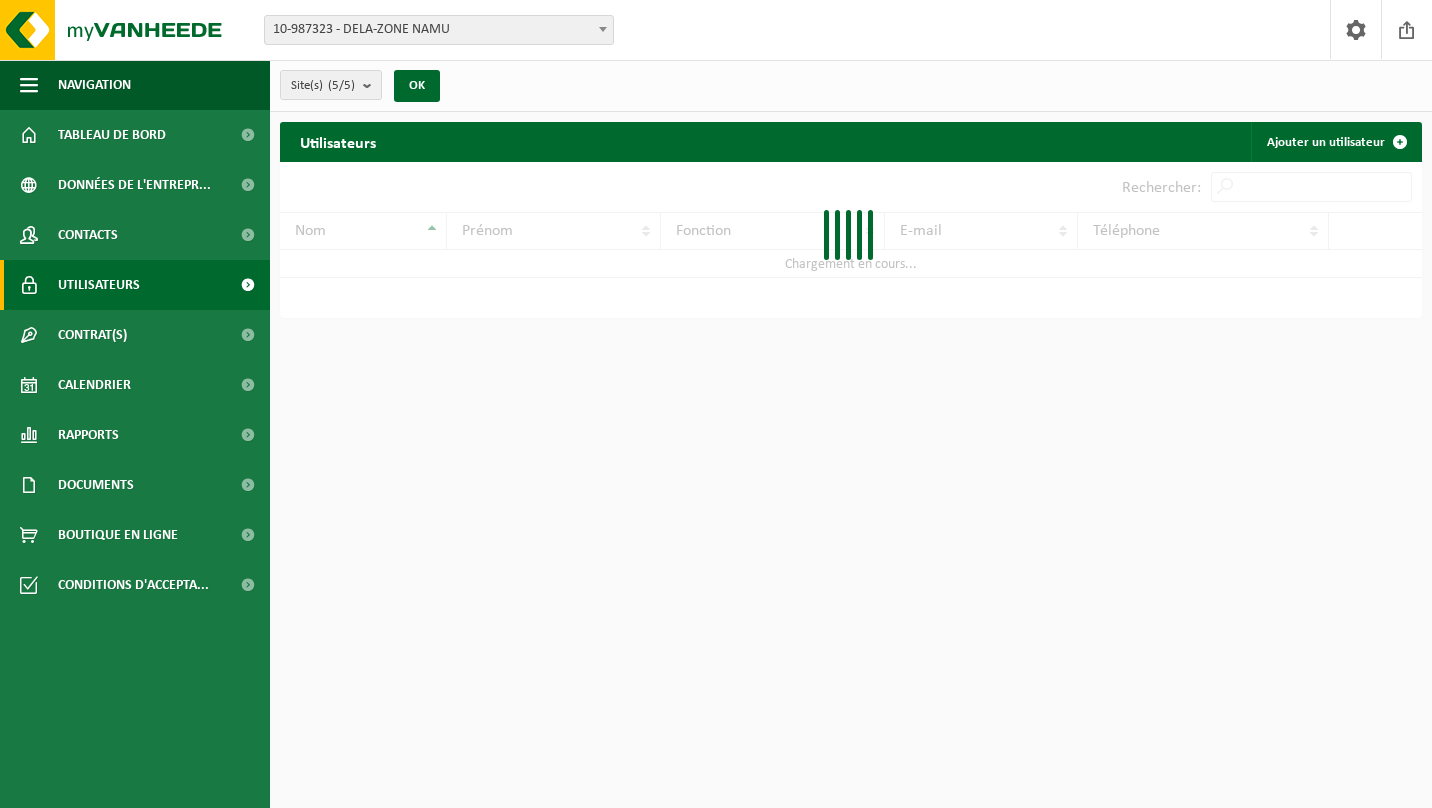 scroll, scrollTop: 0, scrollLeft: 0, axis: both 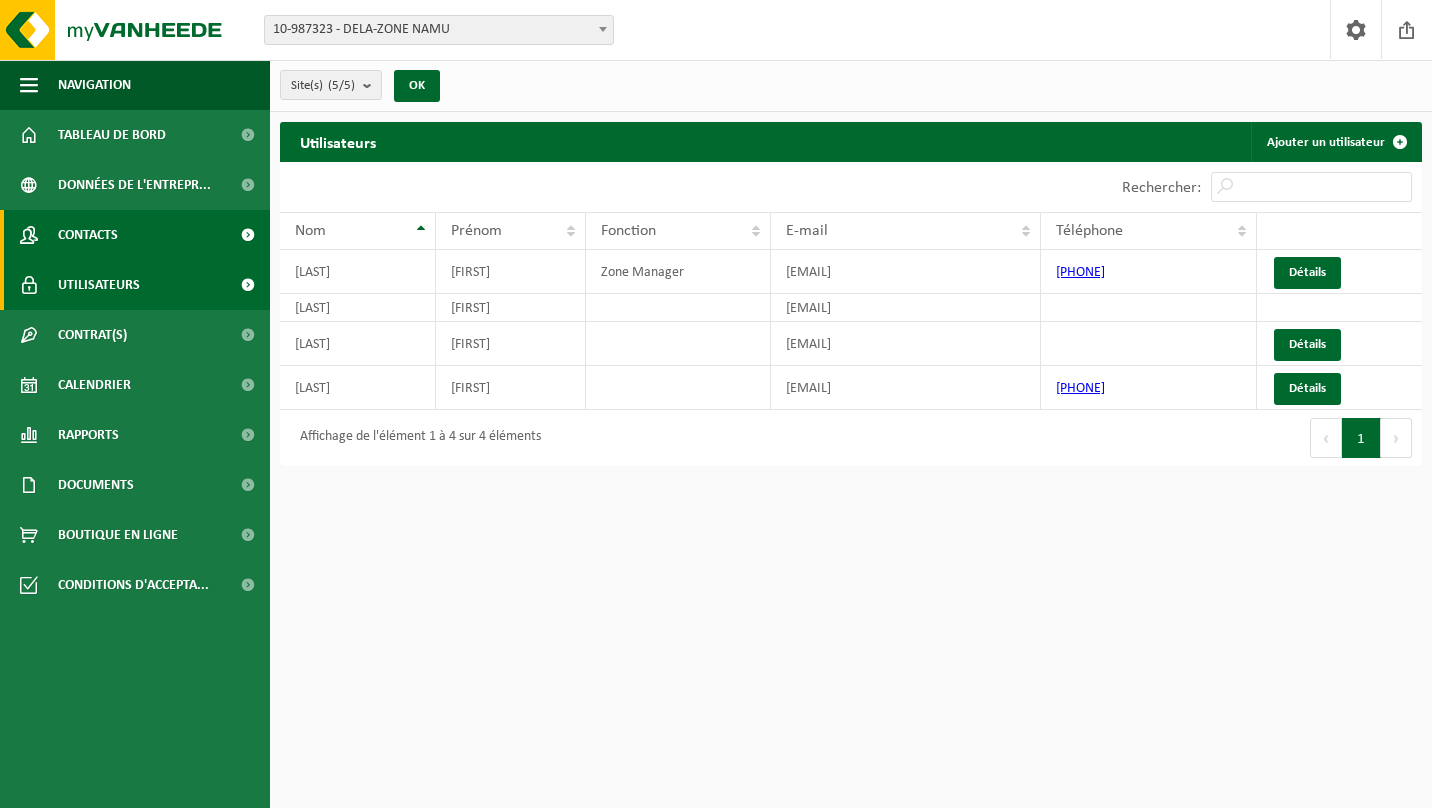 click on "Contacts" at bounding box center [88, 235] 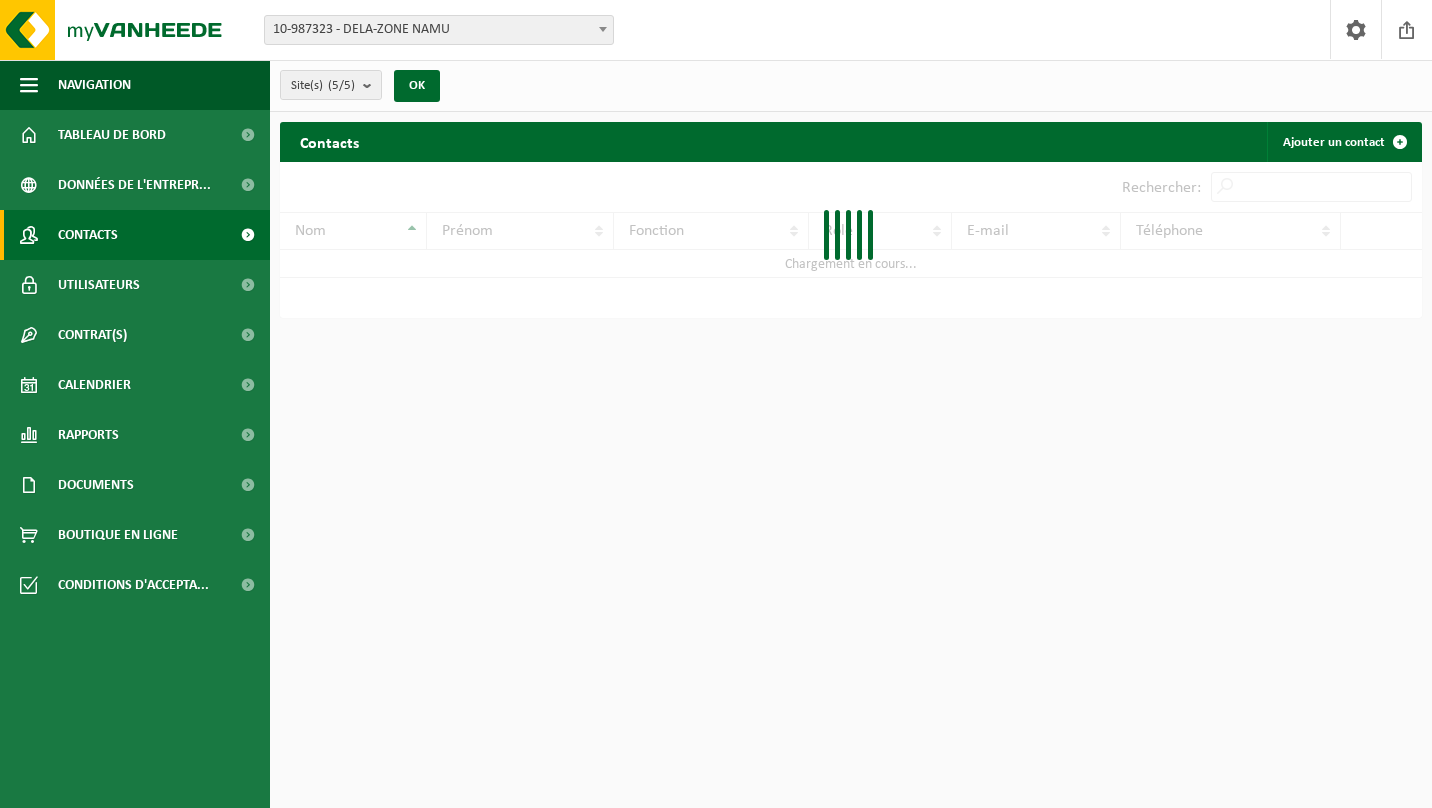 scroll, scrollTop: 0, scrollLeft: 0, axis: both 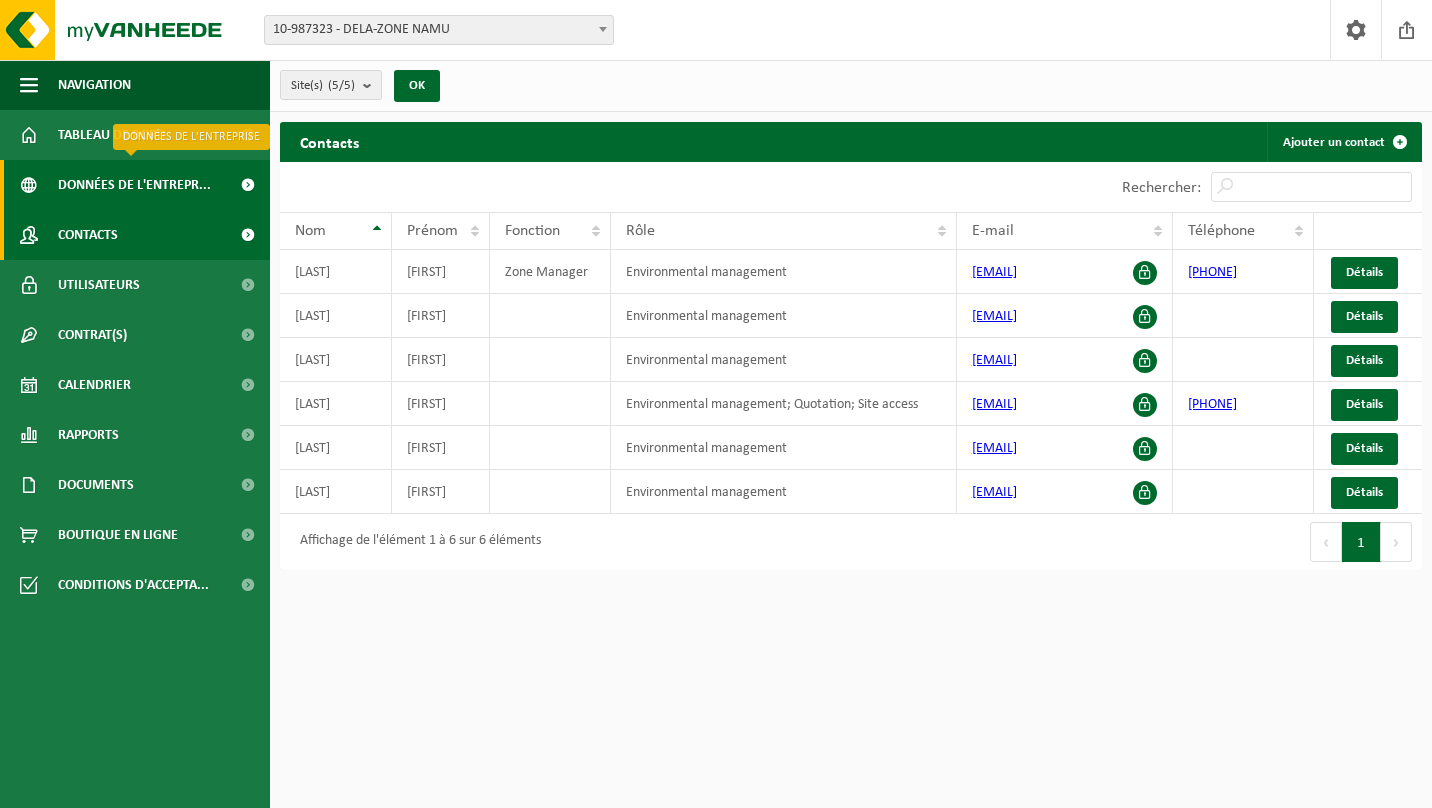 click on "Données de l'entrepr..." at bounding box center [134, 185] 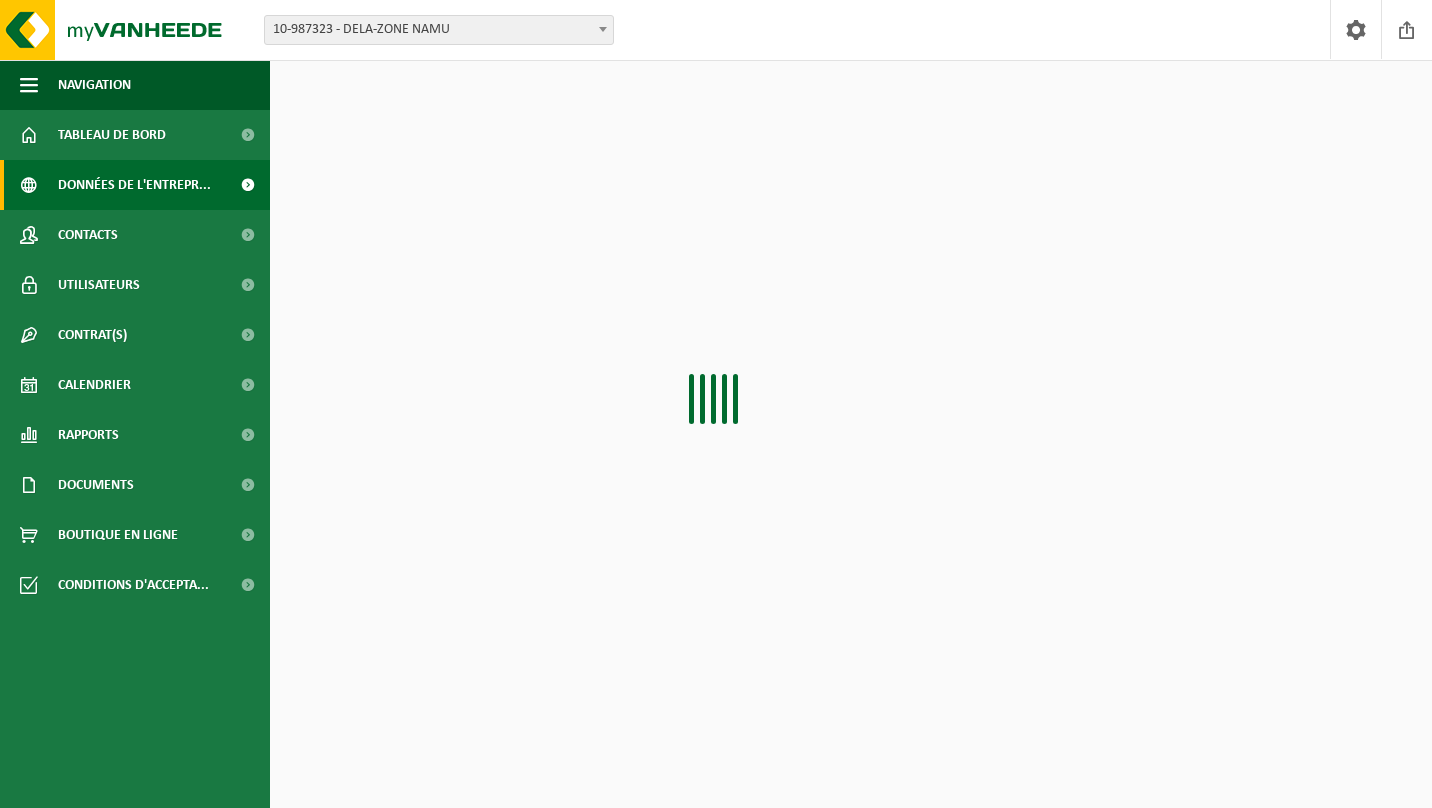 scroll, scrollTop: 0, scrollLeft: 0, axis: both 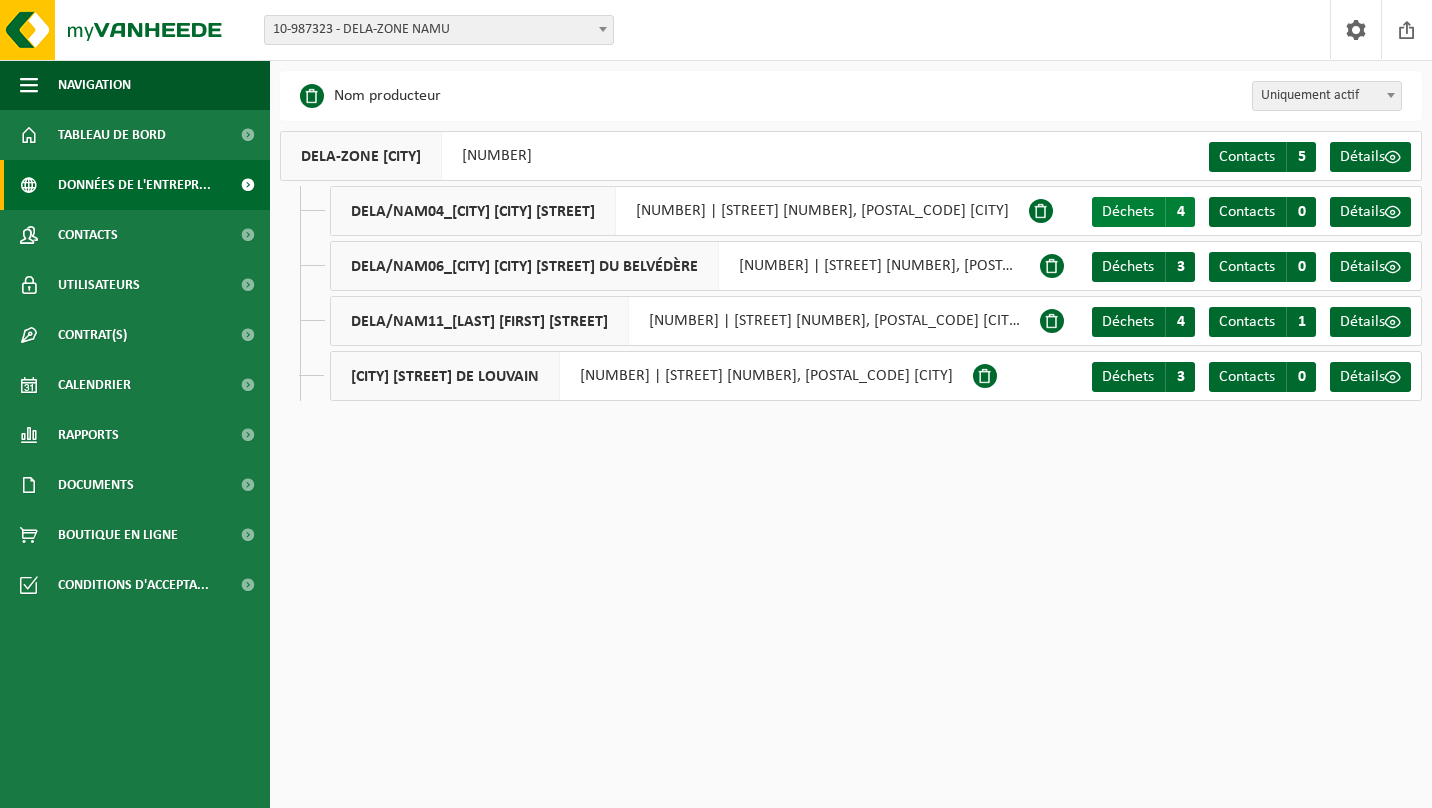 click on "Déchets" at bounding box center [1128, 212] 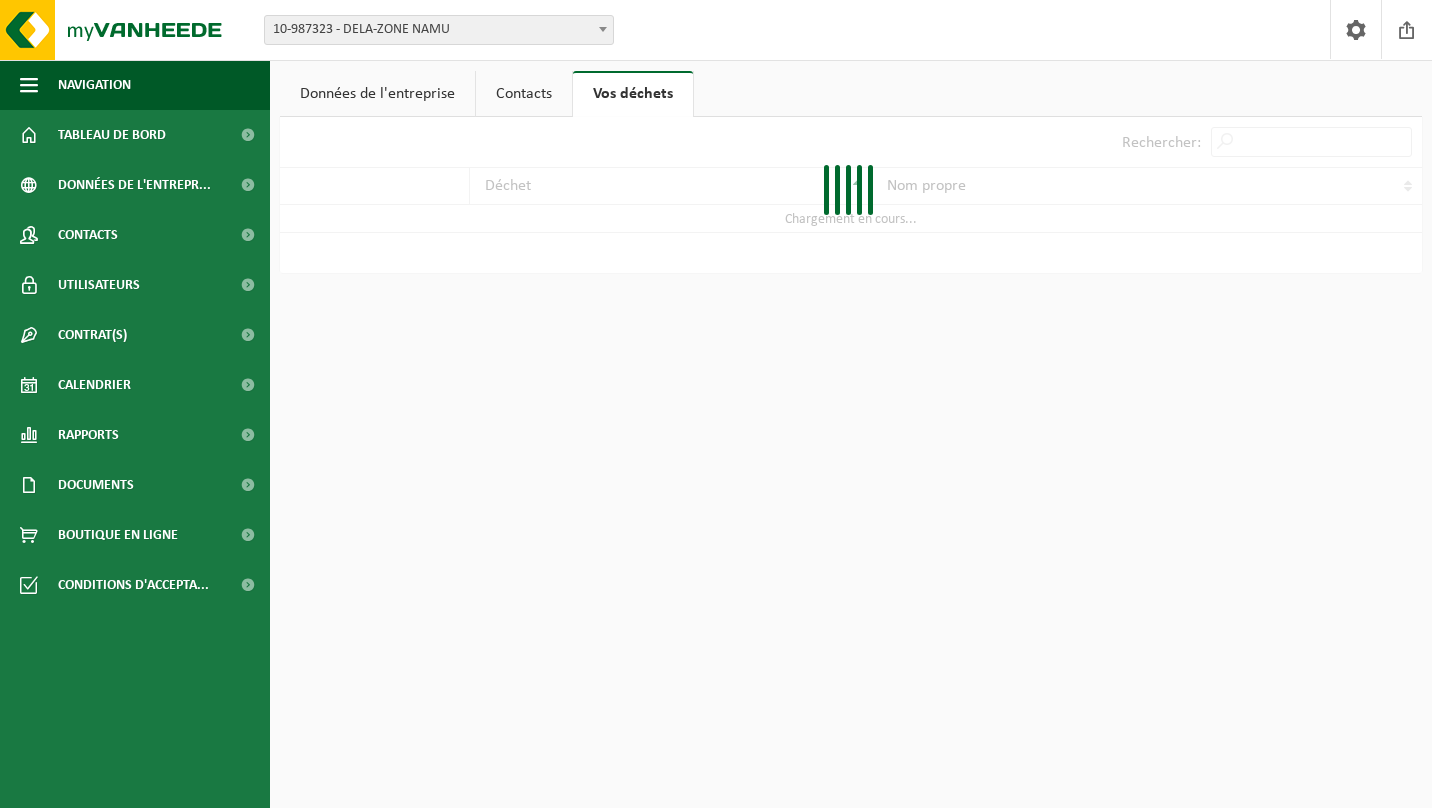 scroll, scrollTop: 0, scrollLeft: 0, axis: both 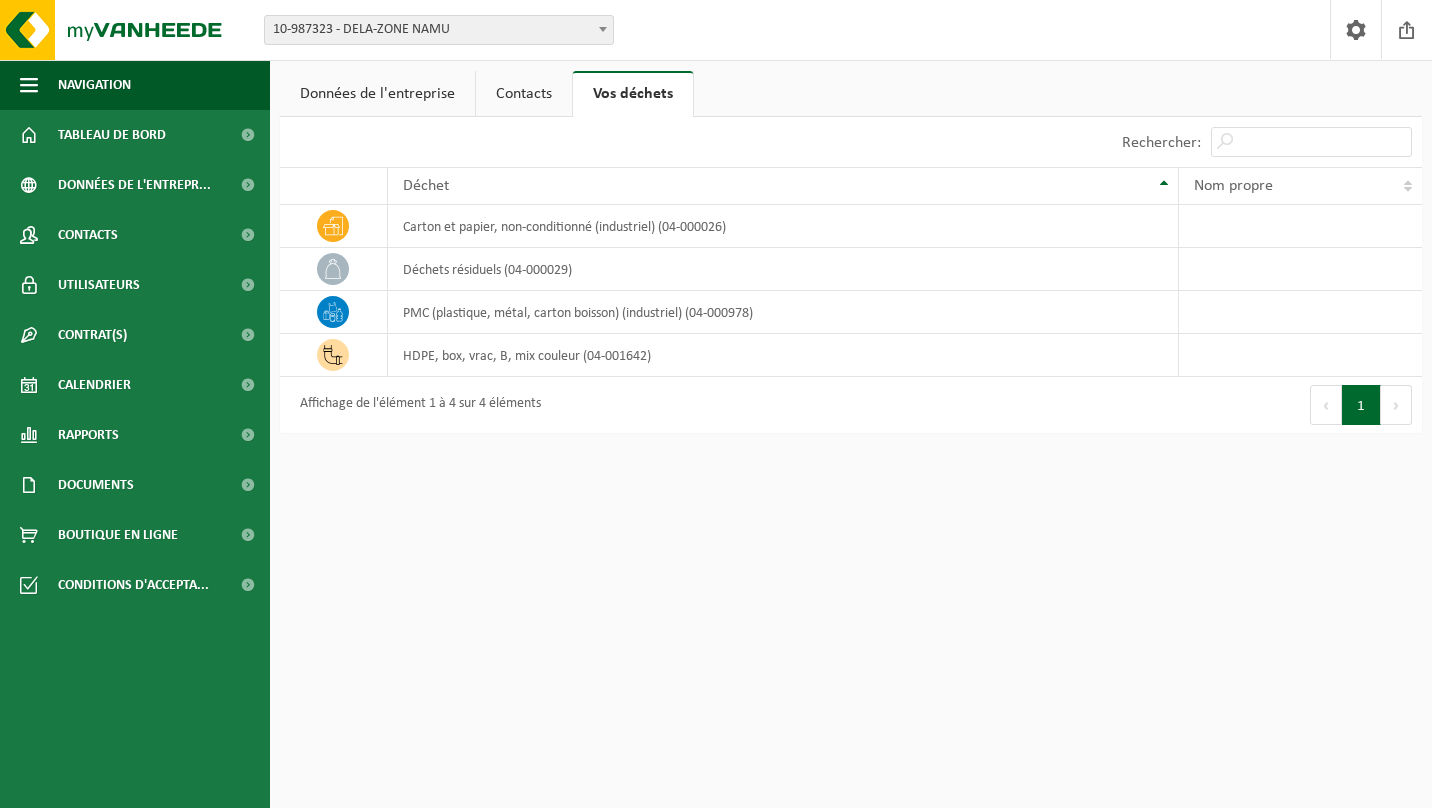 click on "Contacts" at bounding box center [524, 94] 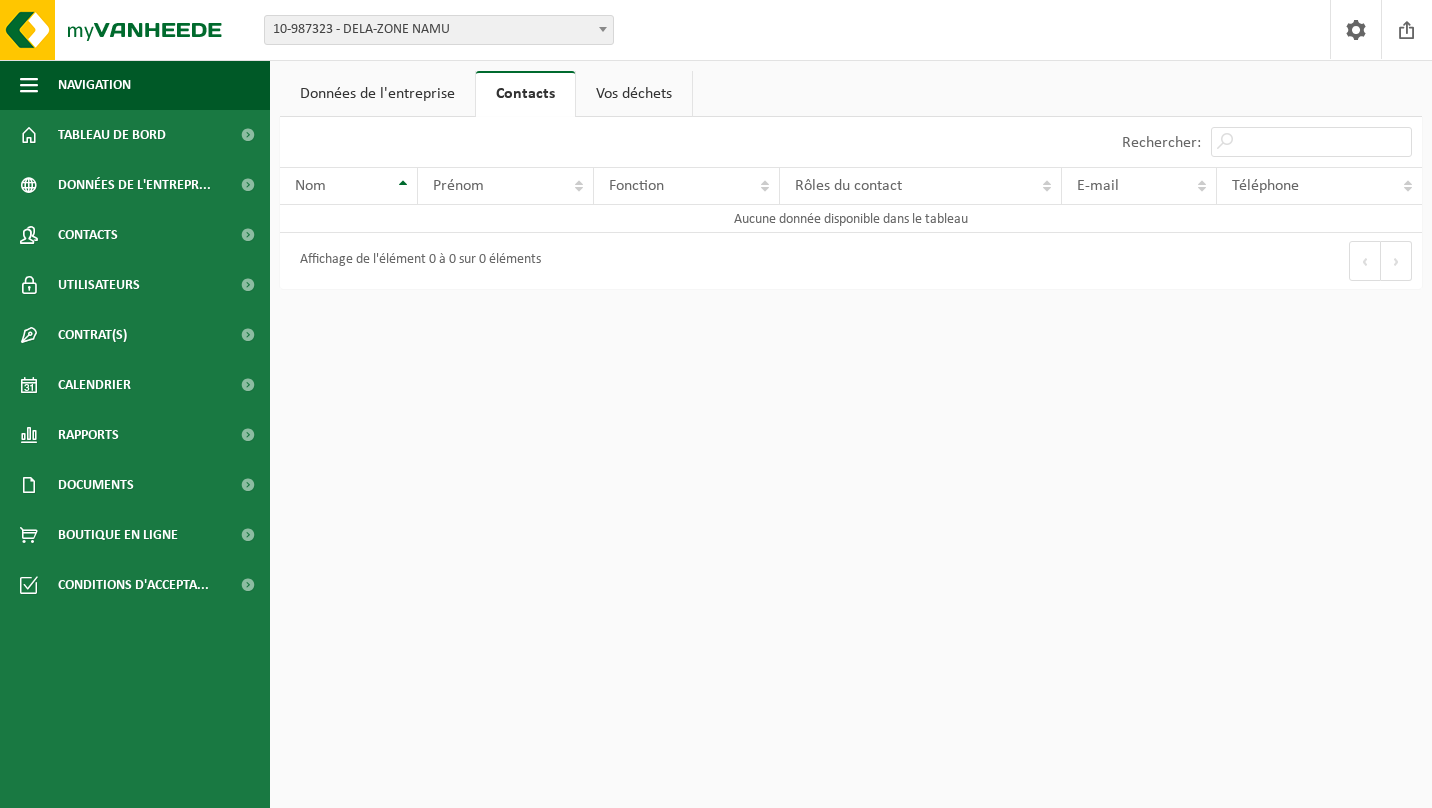 click on "Données de l'entreprise" at bounding box center (377, 94) 